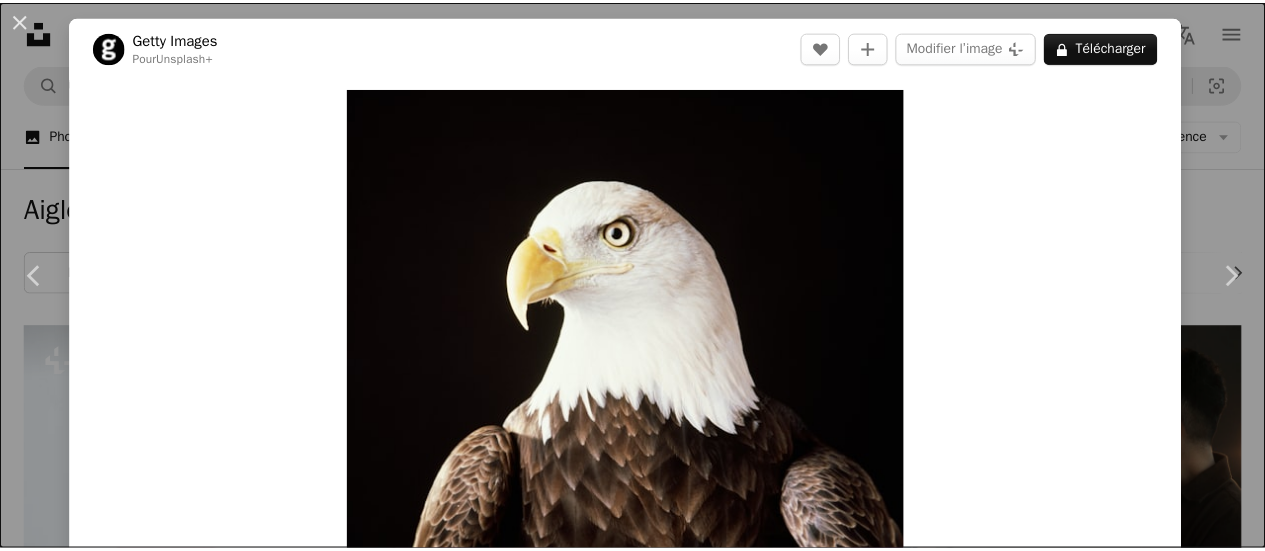 scroll, scrollTop: 520, scrollLeft: 0, axis: vertical 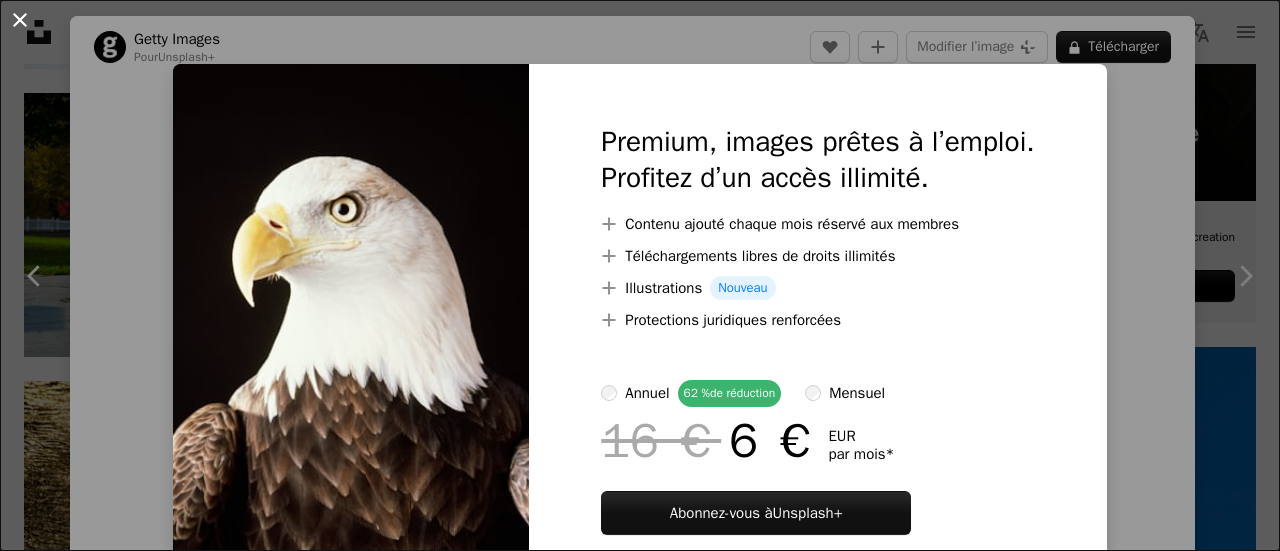 click on "An X shape" at bounding box center [20, 20] 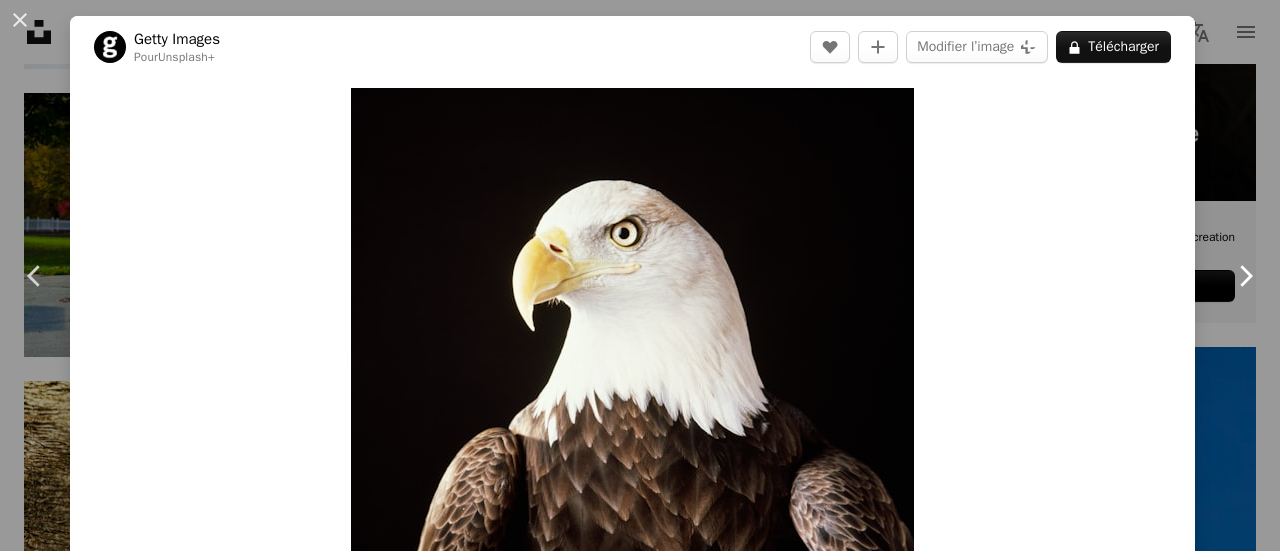 click on "Chevron right" 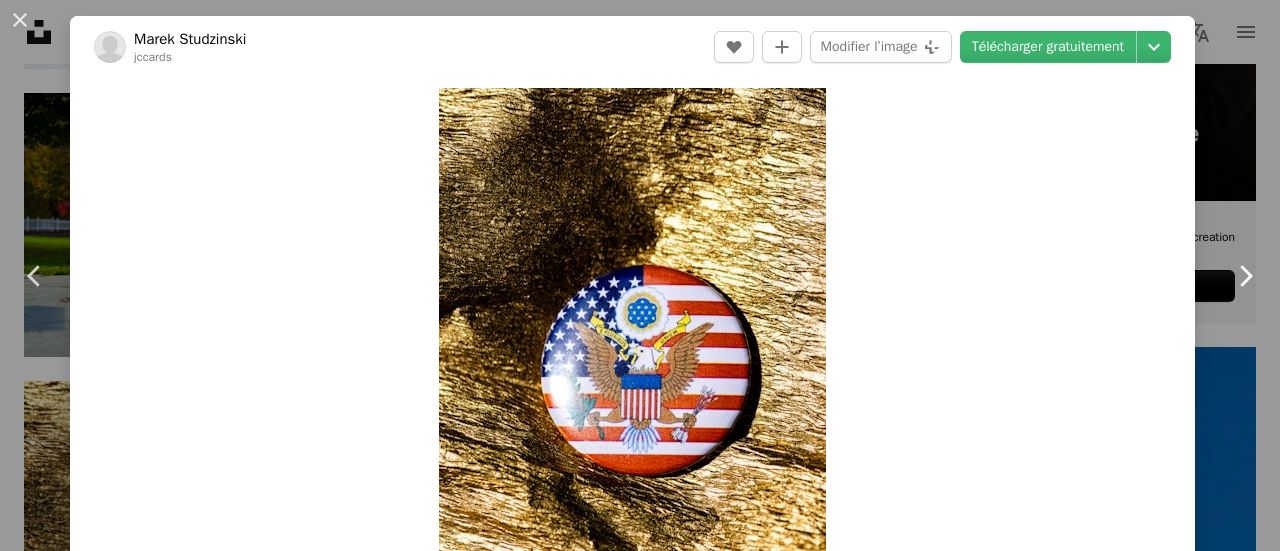 click on "Chevron right" 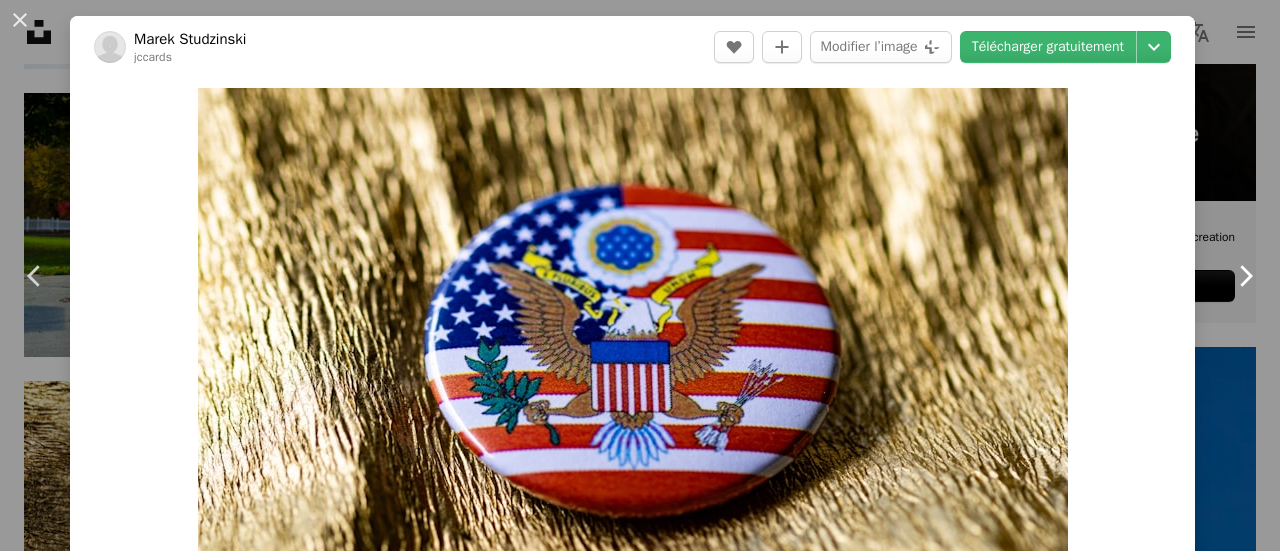 click on "Chevron right" 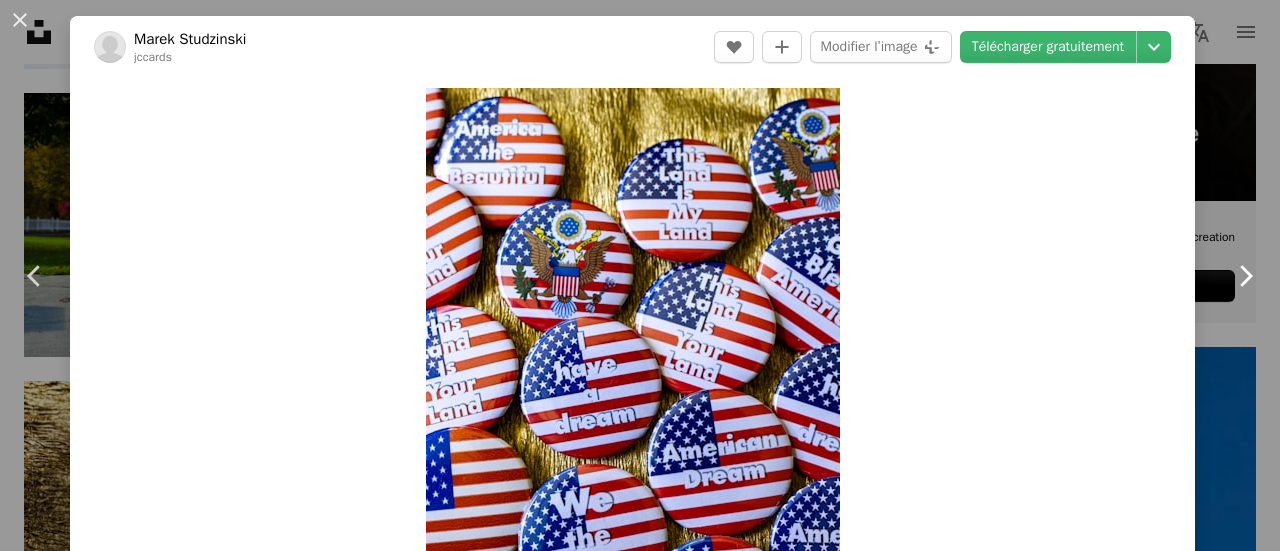 click on "Chevron right" 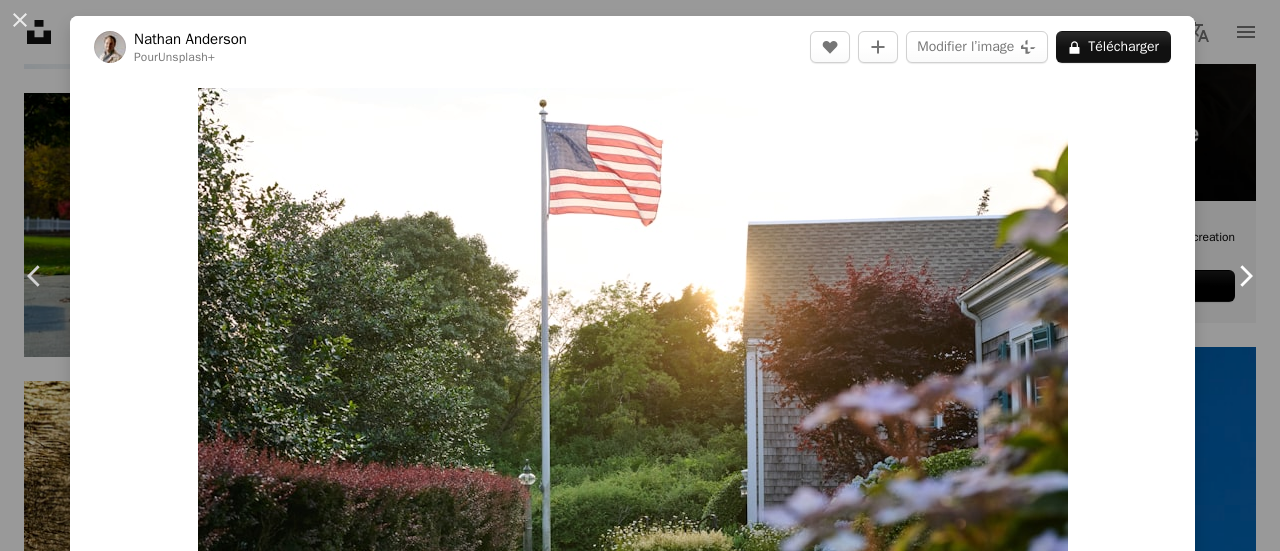 click on "Chevron right" 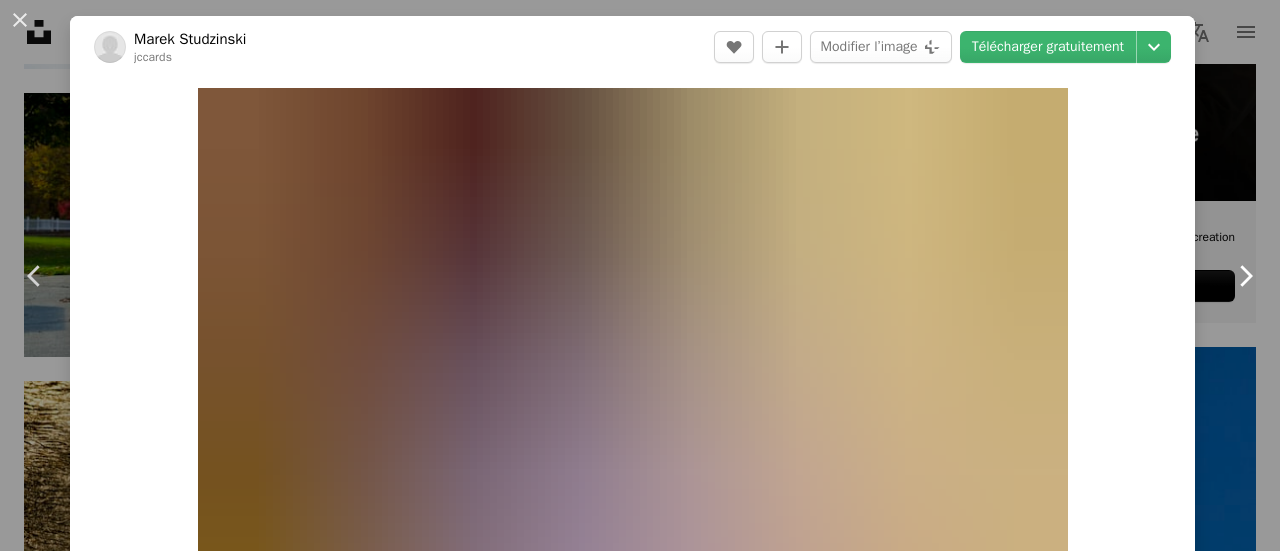 click on "Chevron right" 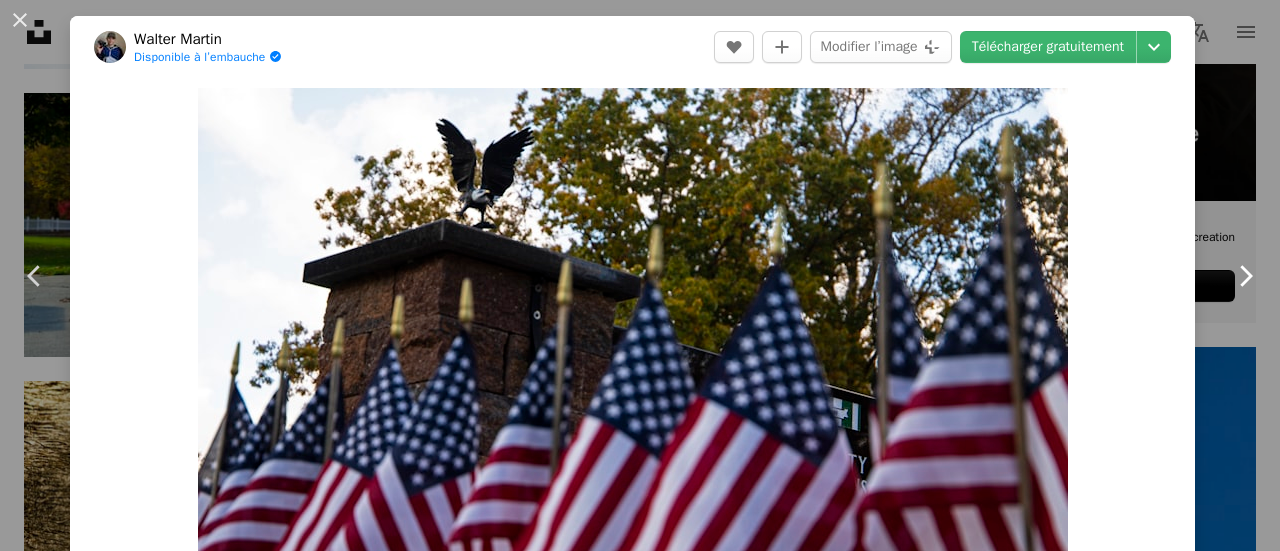 click on "Chevron right" 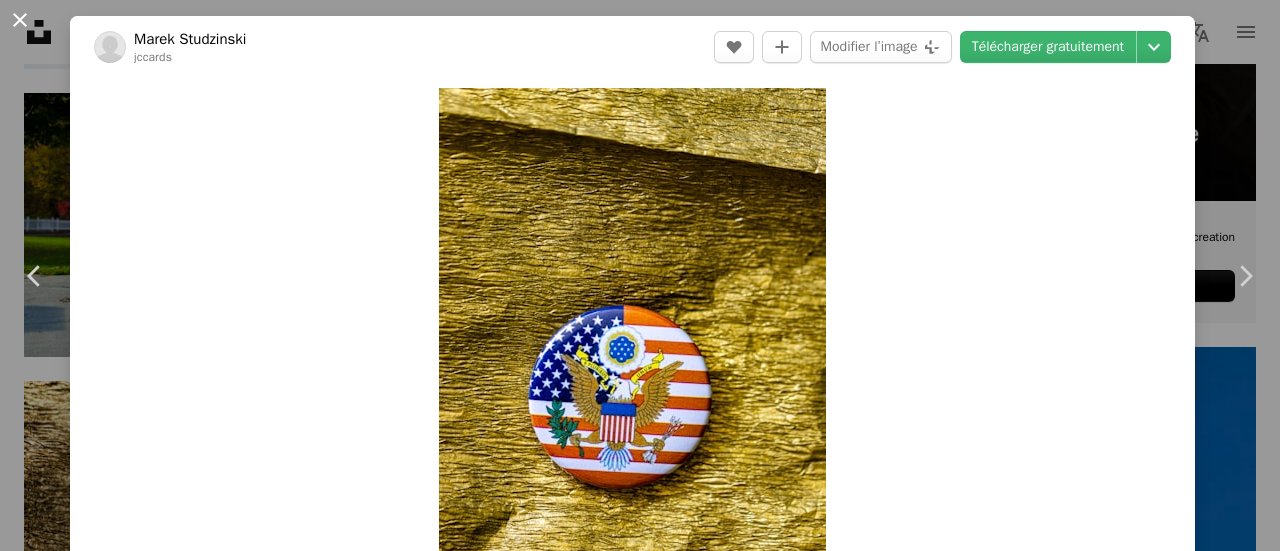 click on "An X shape" at bounding box center (20, 20) 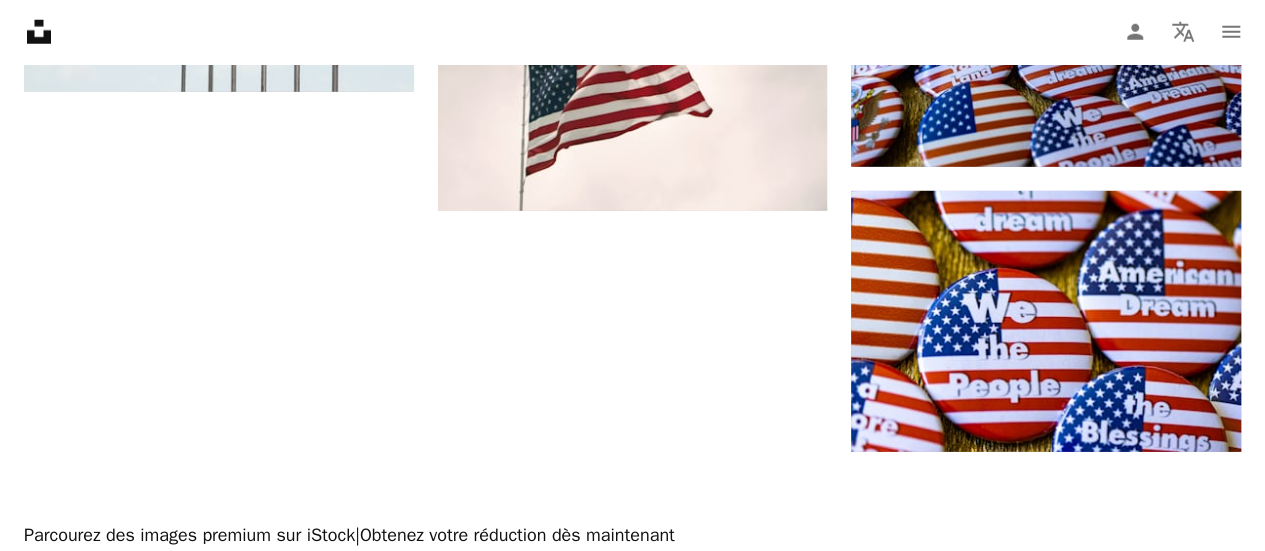 scroll, scrollTop: 2840, scrollLeft: 0, axis: vertical 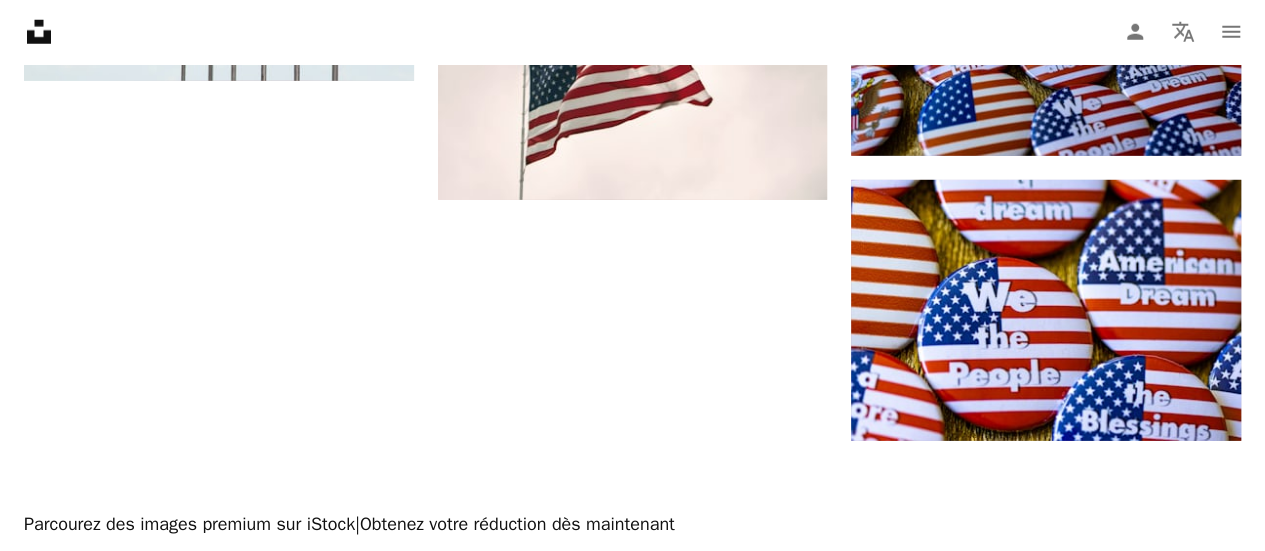click on "Plus de résultats" at bounding box center (632, 1070) 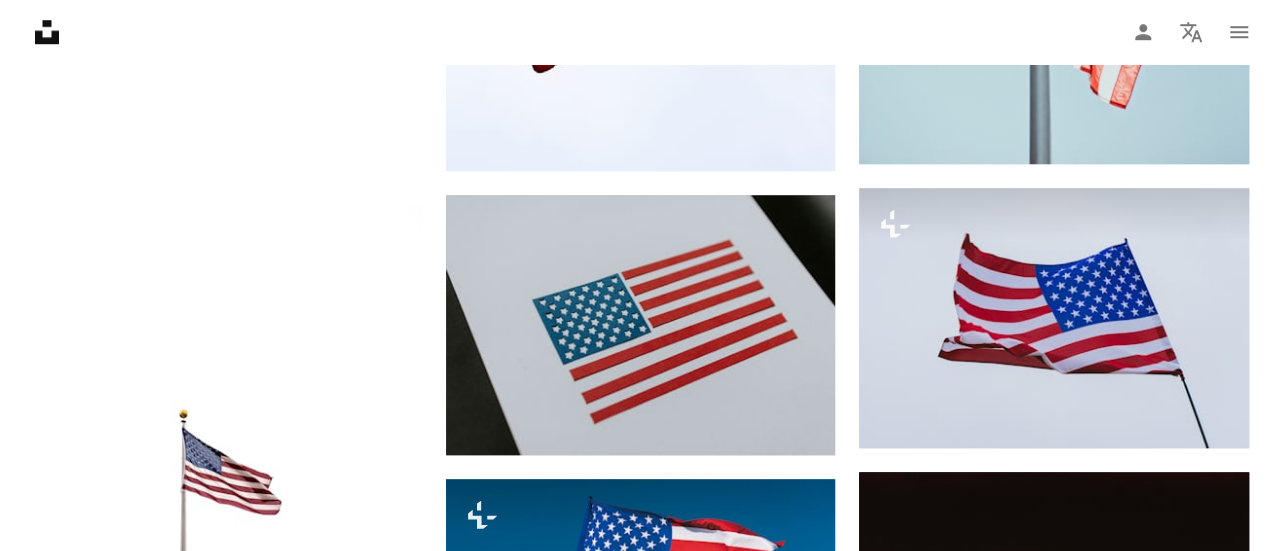 scroll, scrollTop: 4640, scrollLeft: 0, axis: vertical 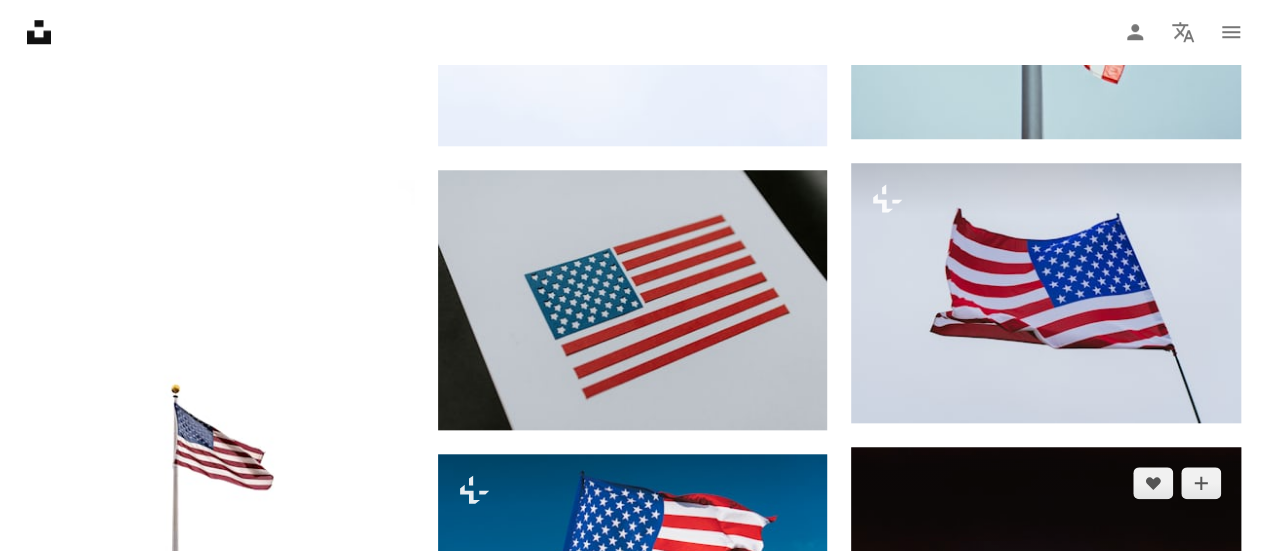 click at bounding box center (1046, 740) 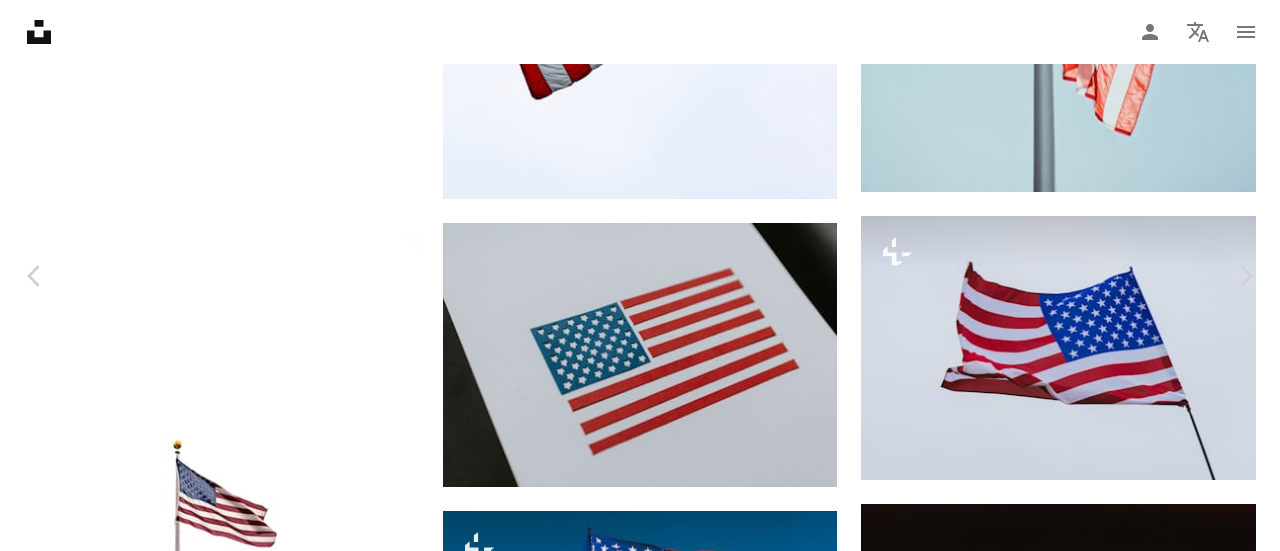 click on "Télécharger gratuitement" at bounding box center [1048, 4943] 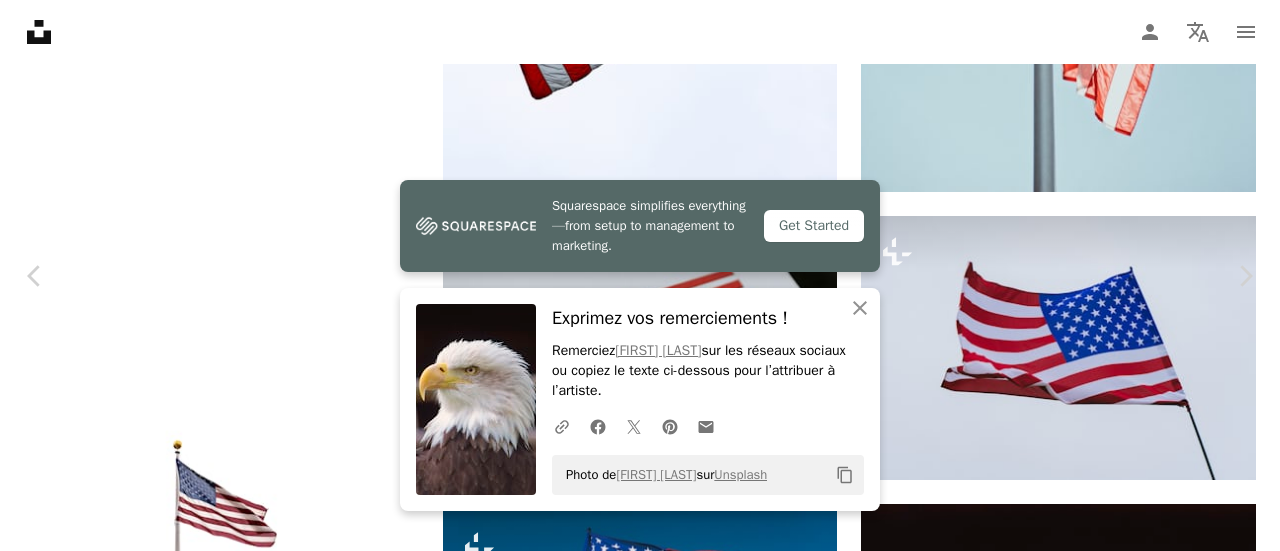 scroll, scrollTop: 200, scrollLeft: 0, axis: vertical 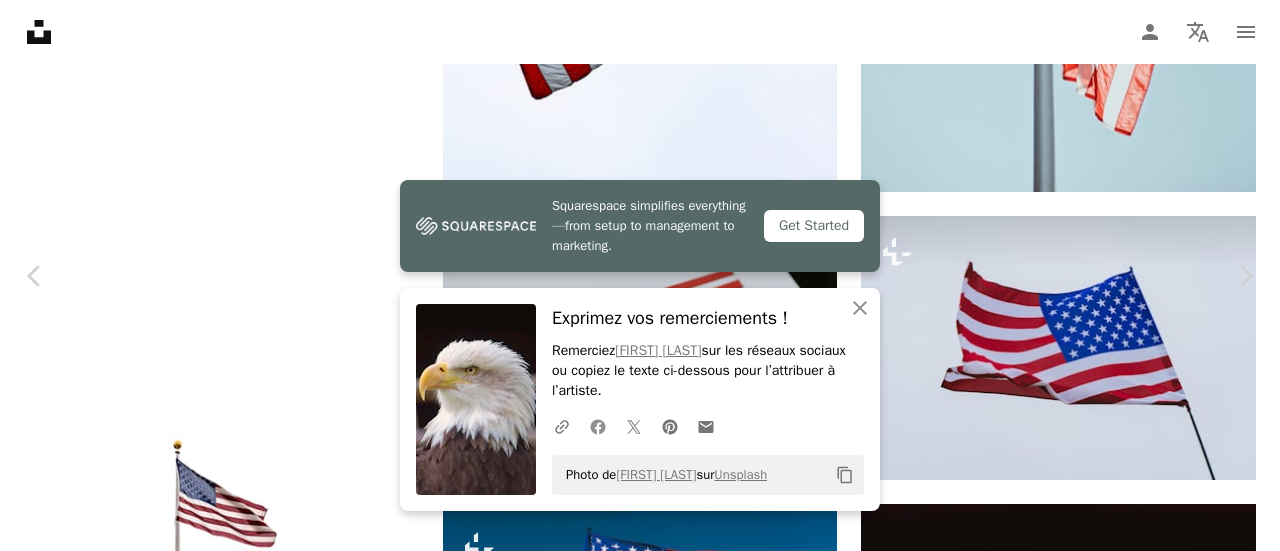 click on "Facebook icon" 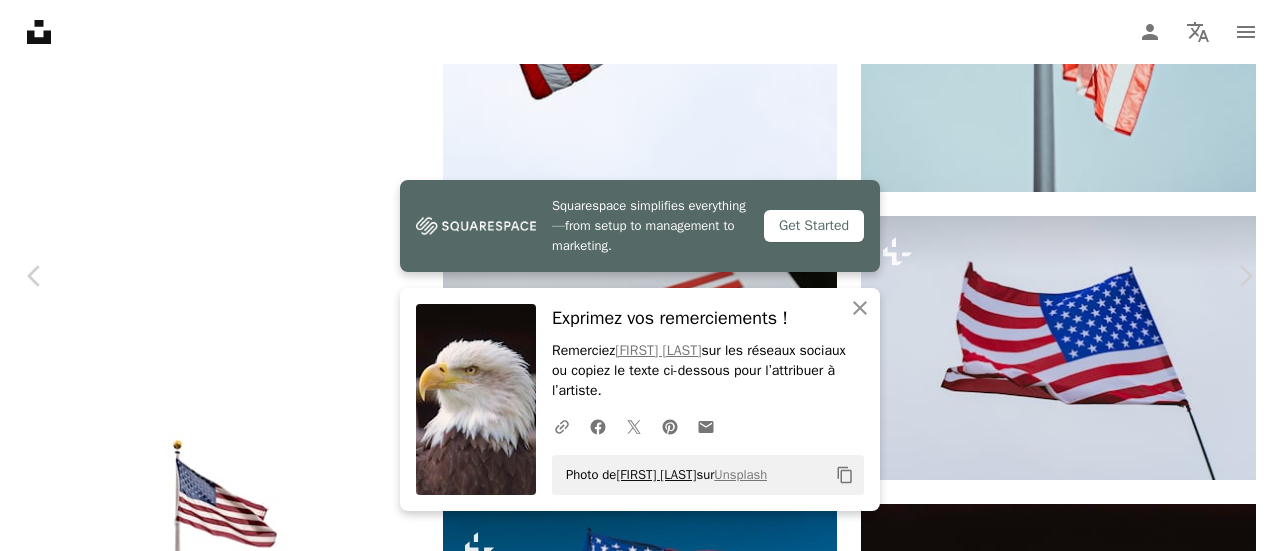 click on "[FIRST] [LAST]" at bounding box center [656, 474] 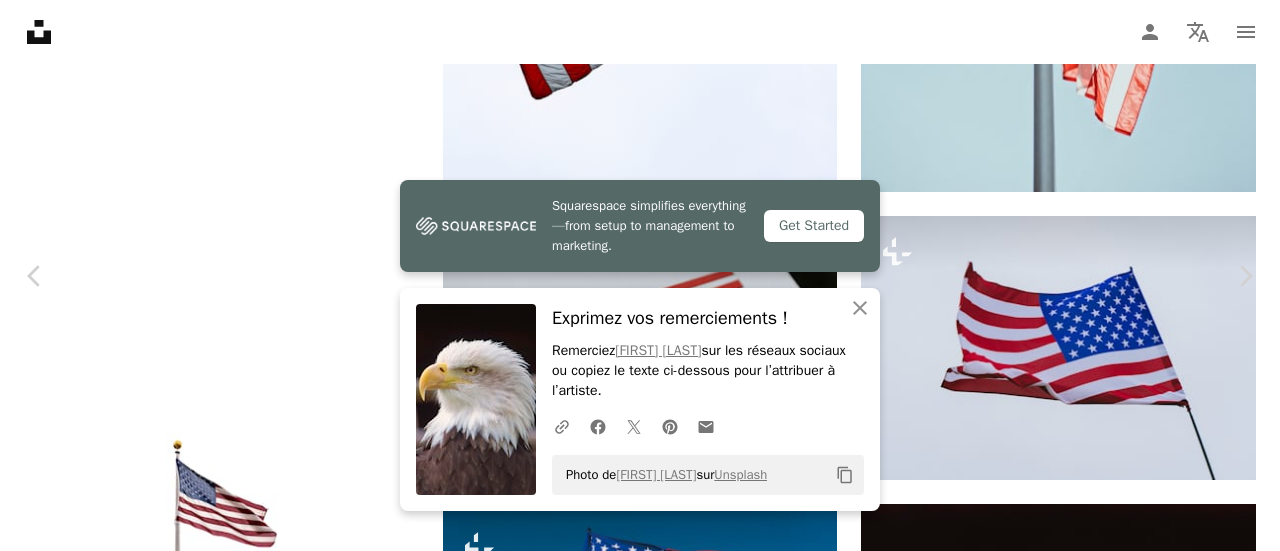click on "A heart" 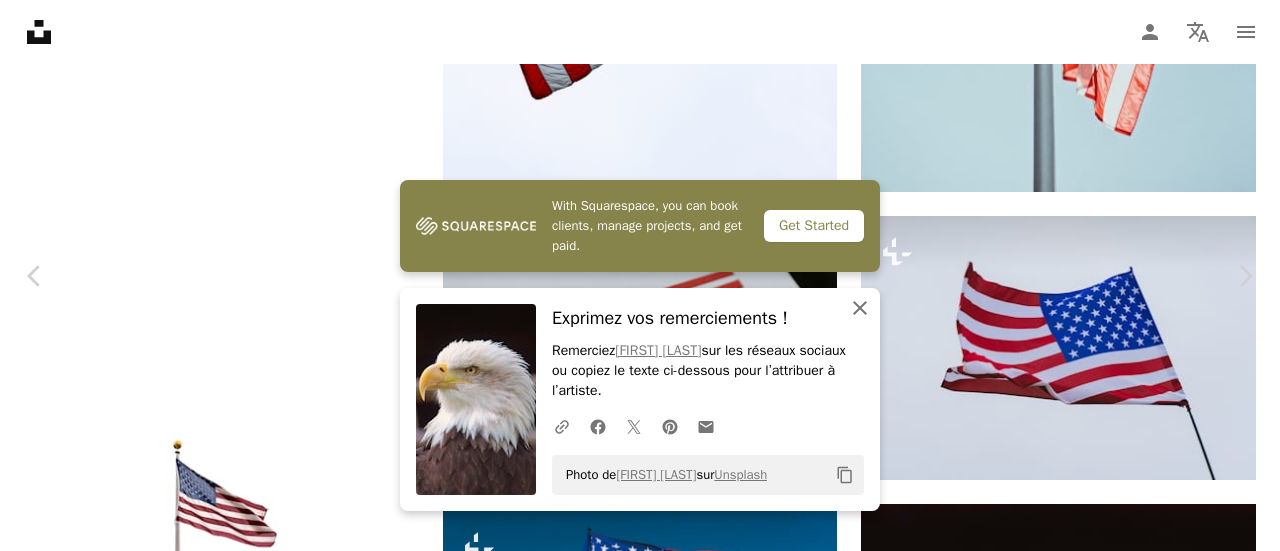 click on "An X shape" 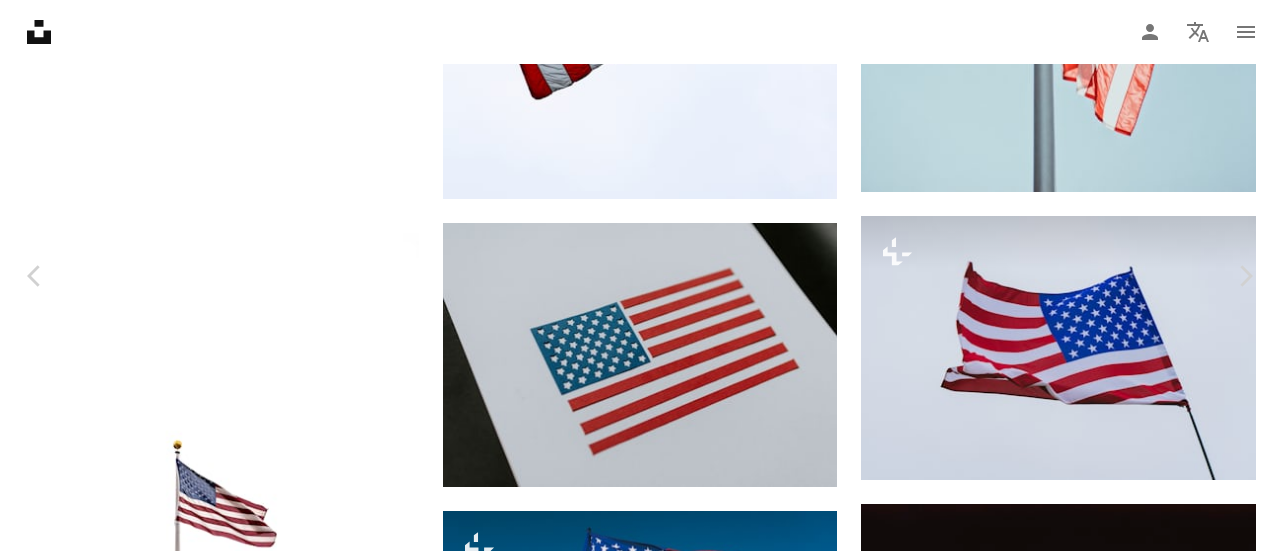 type on "**********" 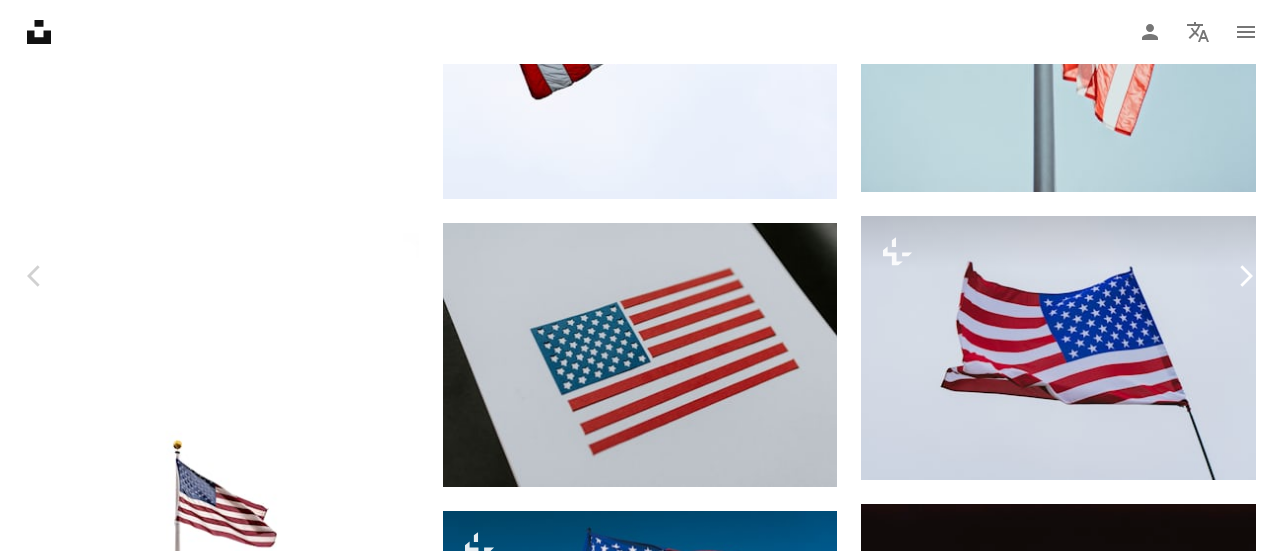 click on "Chevron right" 